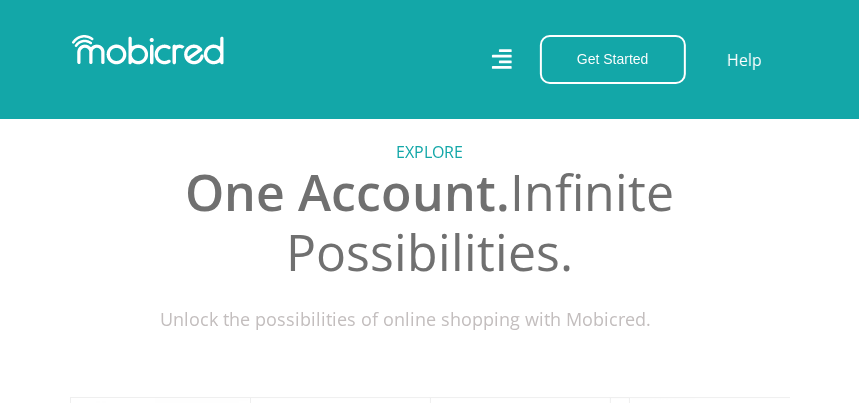 scroll, scrollTop: 300, scrollLeft: 0, axis: vertical 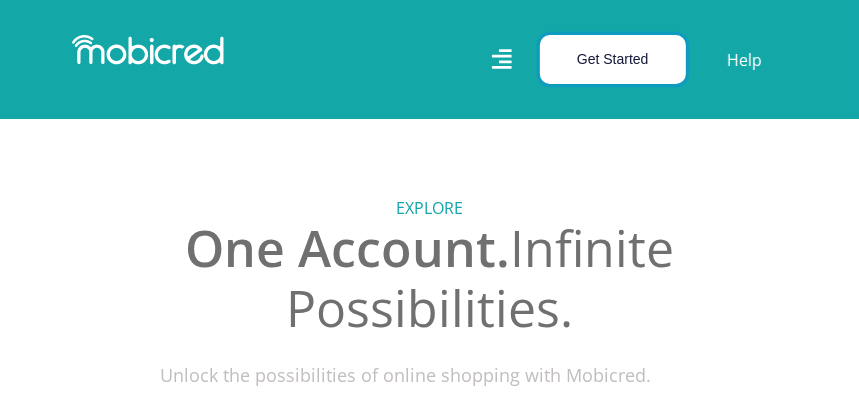 click on "Get Started" at bounding box center (613, 59) 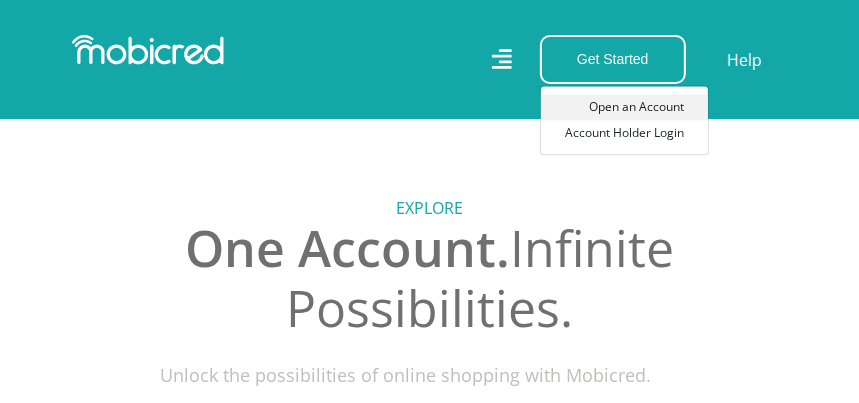 click on "Open an Account" at bounding box center [624, 107] 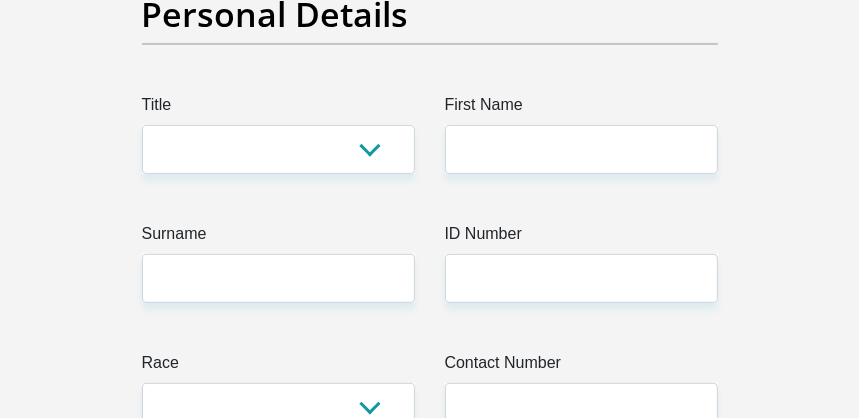 scroll, scrollTop: 300, scrollLeft: 0, axis: vertical 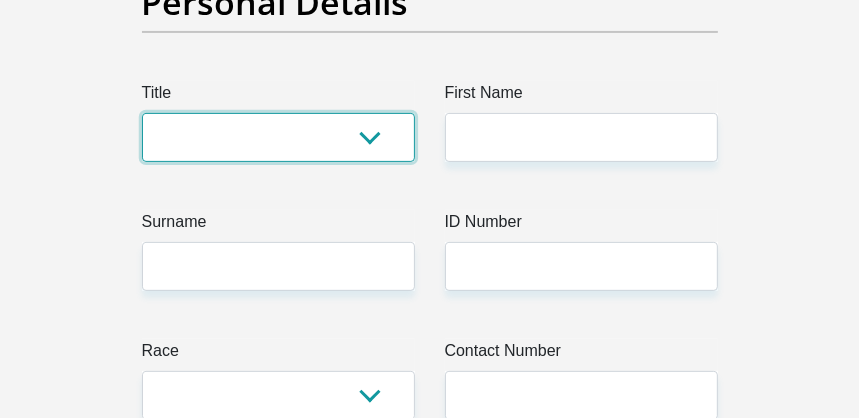 click on "Mr
Ms
Mrs
Dr
Other" at bounding box center [278, 137] 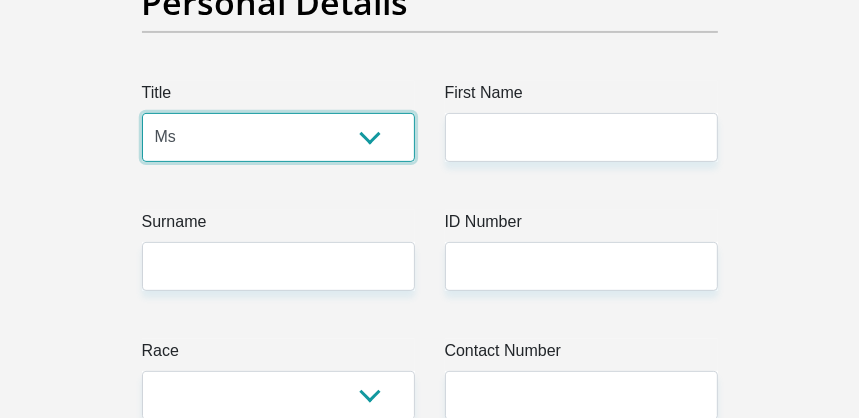 click on "Mr
Ms
Mrs
Dr
Other" at bounding box center (278, 137) 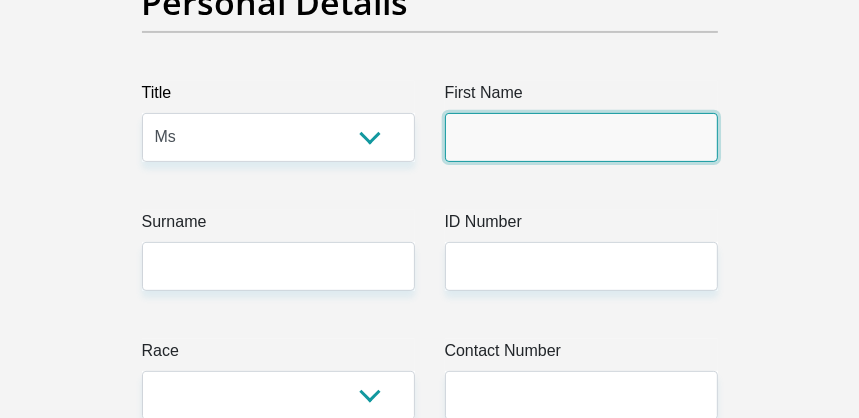 click on "First Name" at bounding box center (581, 137) 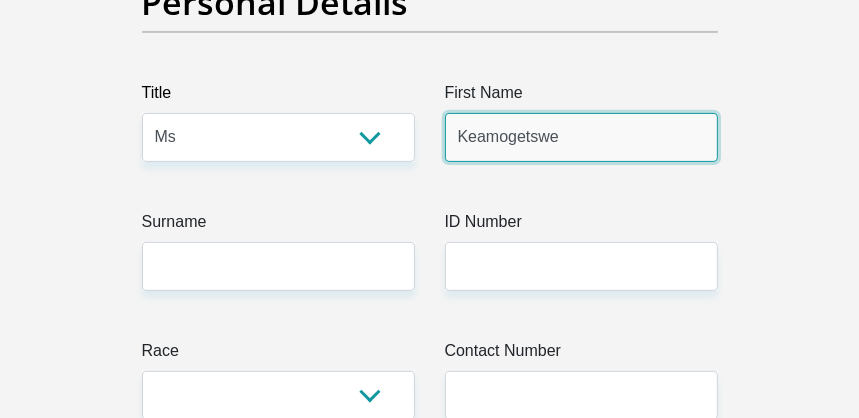 type on "Tema" 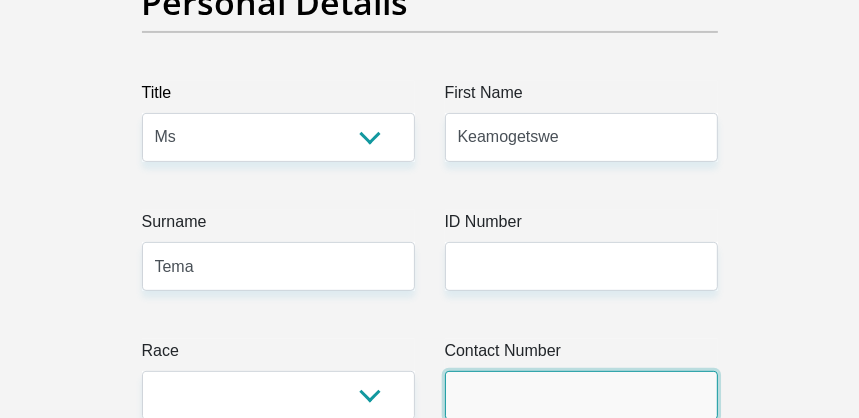 type on "0728469924" 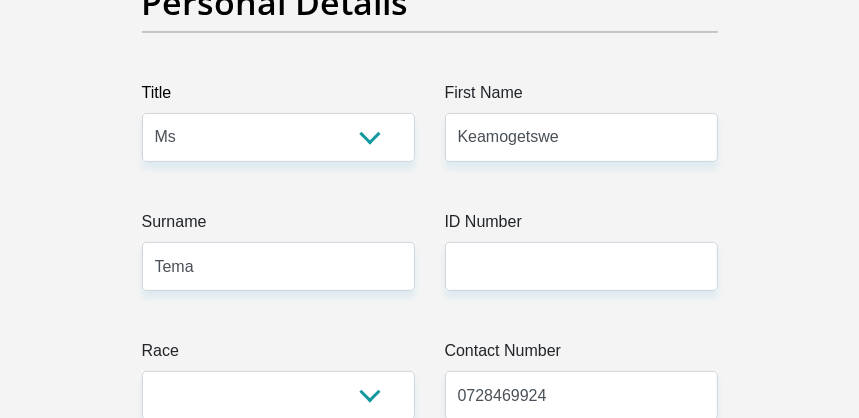 select on "ZAF" 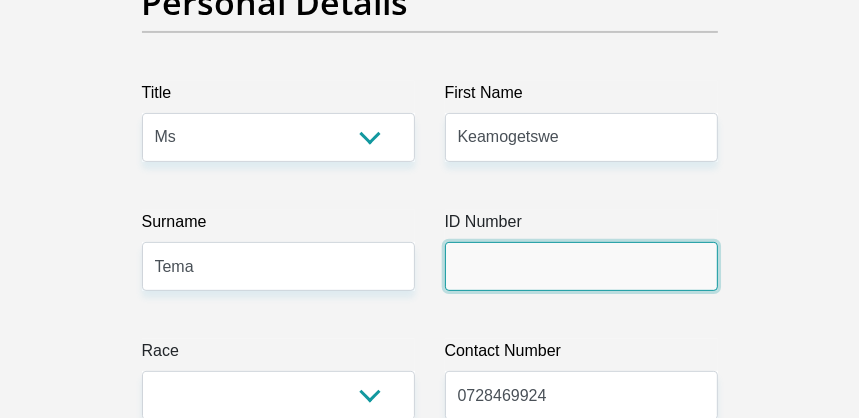 click on "ID Number" at bounding box center [581, 266] 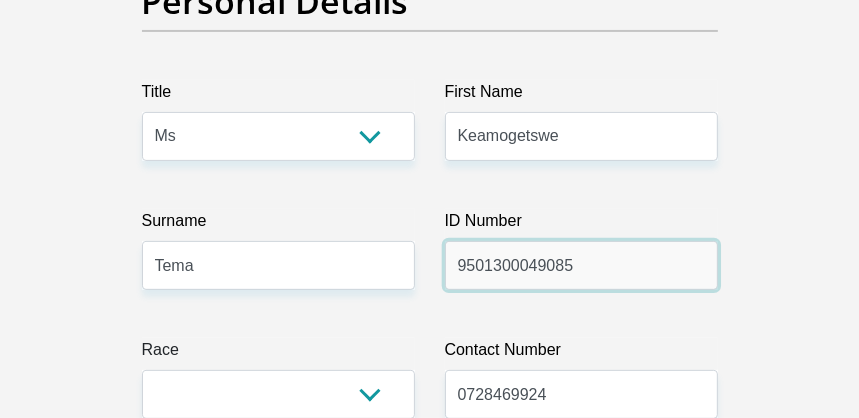 scroll, scrollTop: 300, scrollLeft: 0, axis: vertical 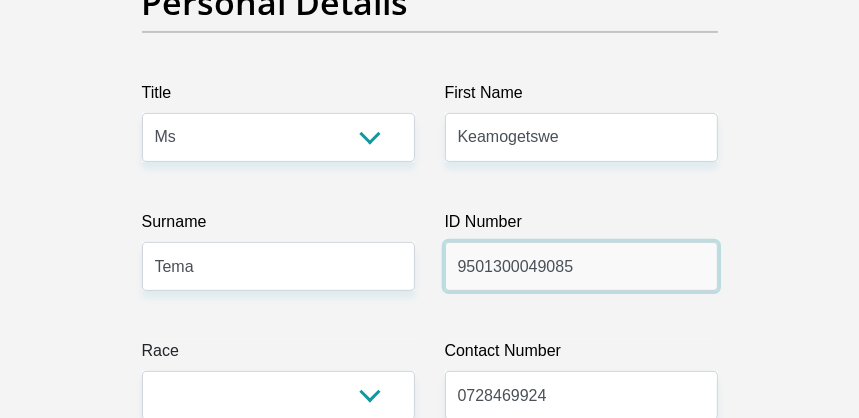 type on "9501300049085" 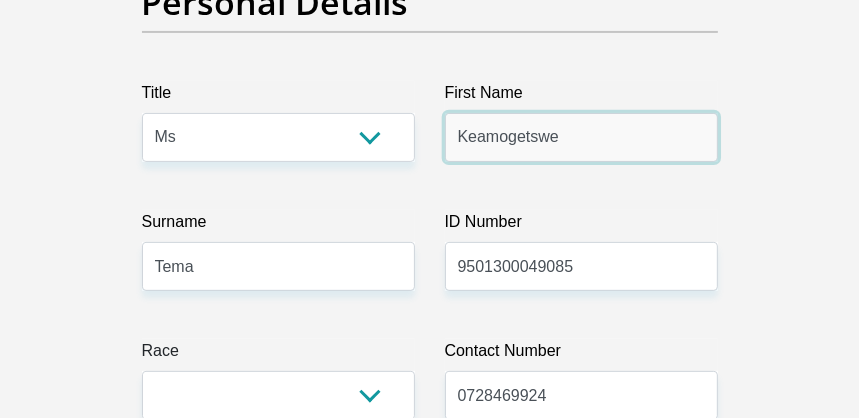 drag, startPoint x: 568, startPoint y: 142, endPoint x: 382, endPoint y: 145, distance: 186.02419 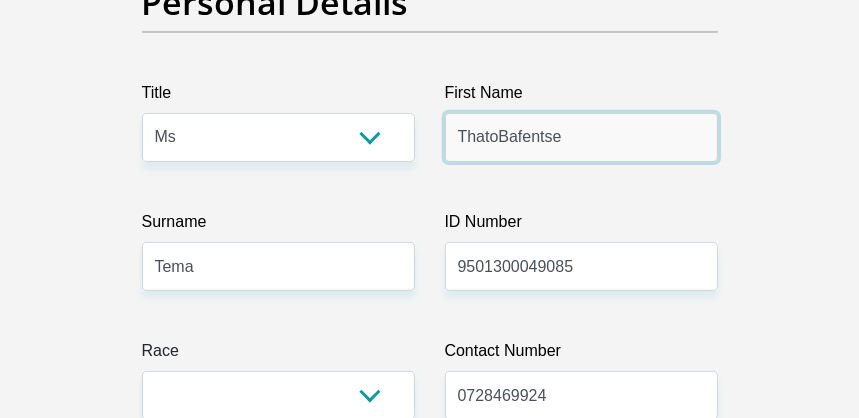 click on "ThatoBafentse" at bounding box center [581, 137] 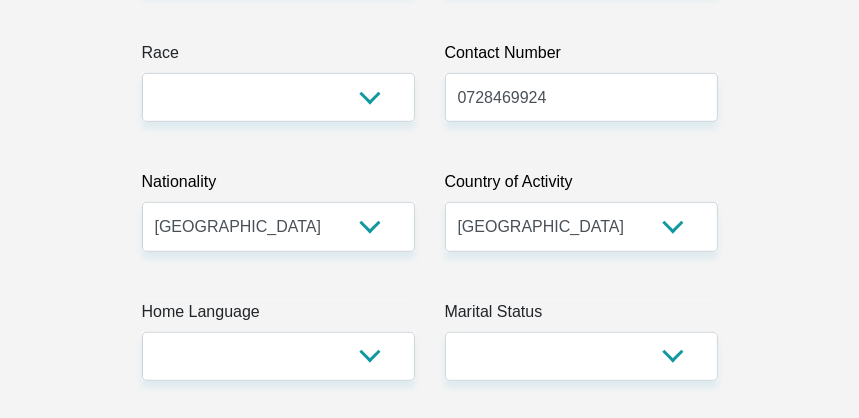 scroll, scrollTop: 600, scrollLeft: 0, axis: vertical 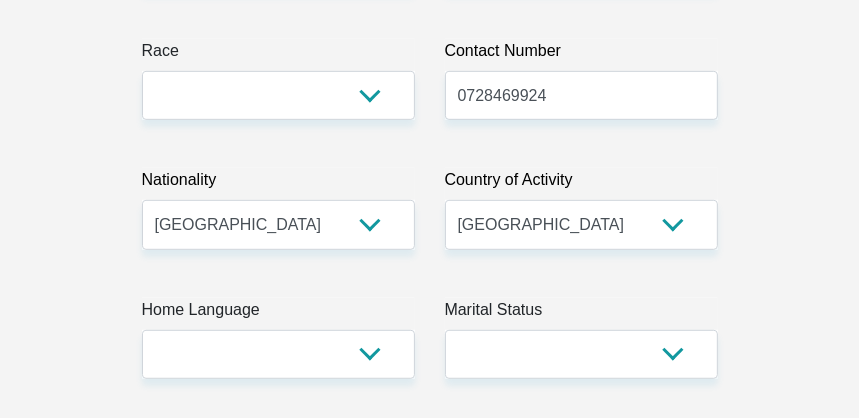 type on "Thato" 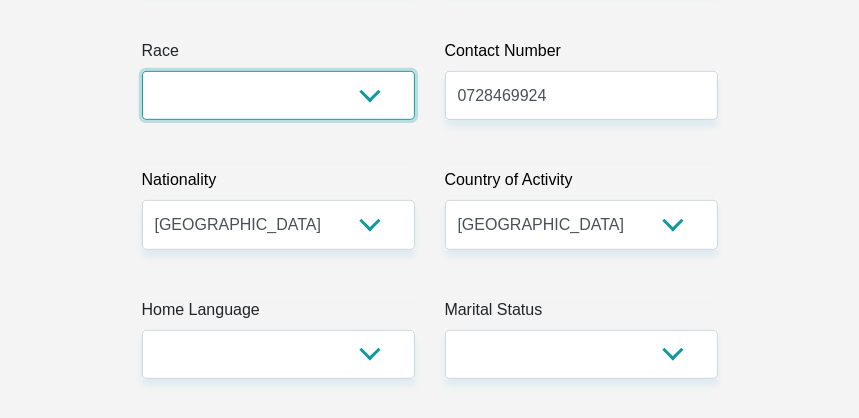click on "Black
Coloured
Indian
White
Other" at bounding box center (278, 95) 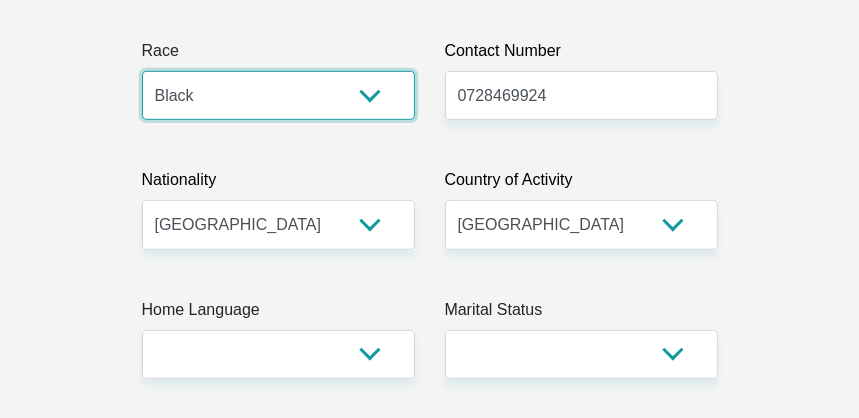 click on "Black
Coloured
Indian
White
Other" at bounding box center [278, 95] 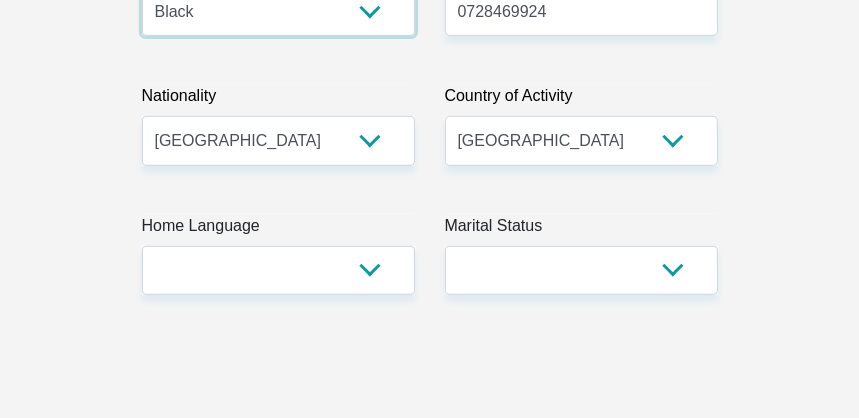 scroll, scrollTop: 800, scrollLeft: 0, axis: vertical 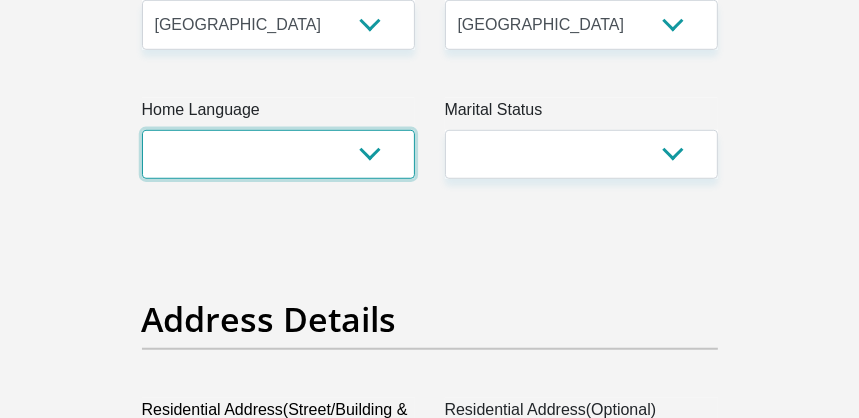 click on "Afrikaans
English
Sepedi
South Ndebele
Southern Sotho
Swati
Tsonga
Tswana
Venda
Xhosa
Zulu
Other" at bounding box center (278, 154) 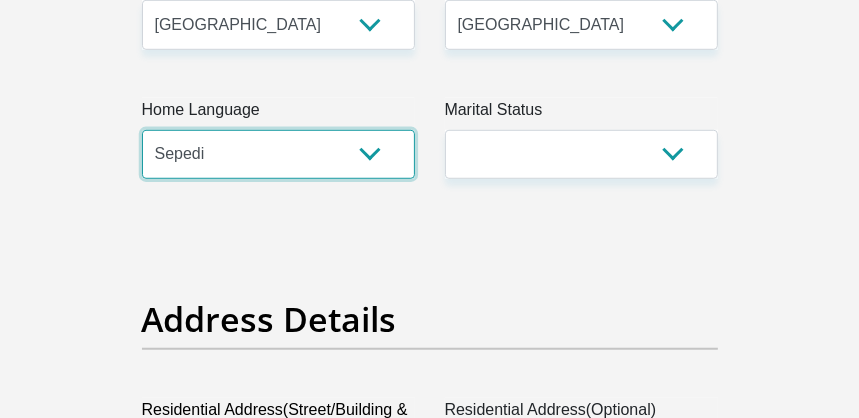click on "Afrikaans
English
Sepedi
South Ndebele
Southern Sotho
Swati
Tsonga
Tswana
Venda
Xhosa
Zulu
Other" at bounding box center [278, 154] 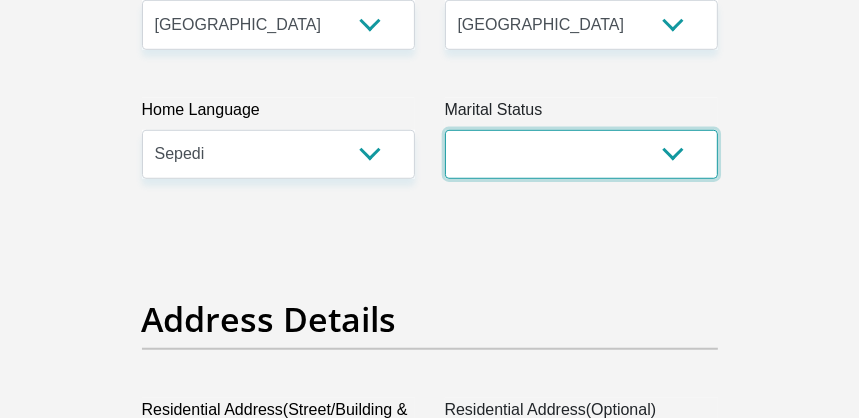 click on "Married ANC
Single
Divorced
Widowed
Married COP or Customary Law" at bounding box center [581, 154] 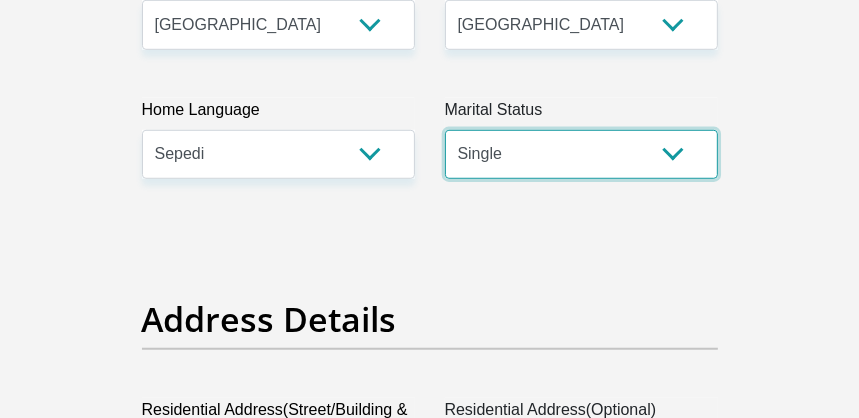 click on "Married ANC
Single
Divorced
Widowed
Married COP or Customary Law" at bounding box center (581, 154) 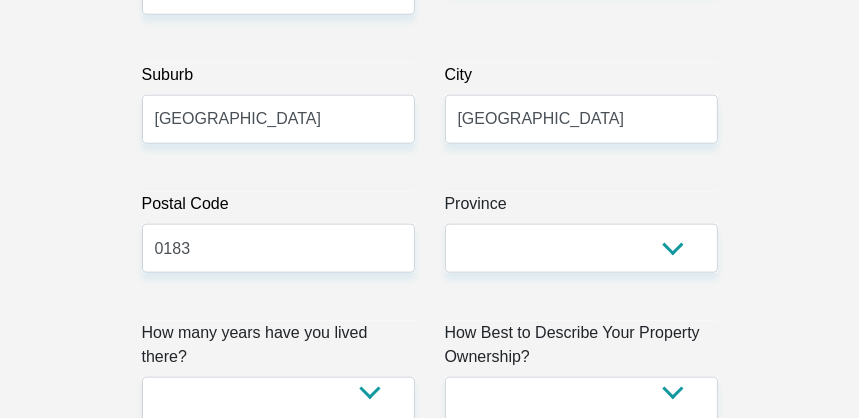 scroll, scrollTop: 1300, scrollLeft: 0, axis: vertical 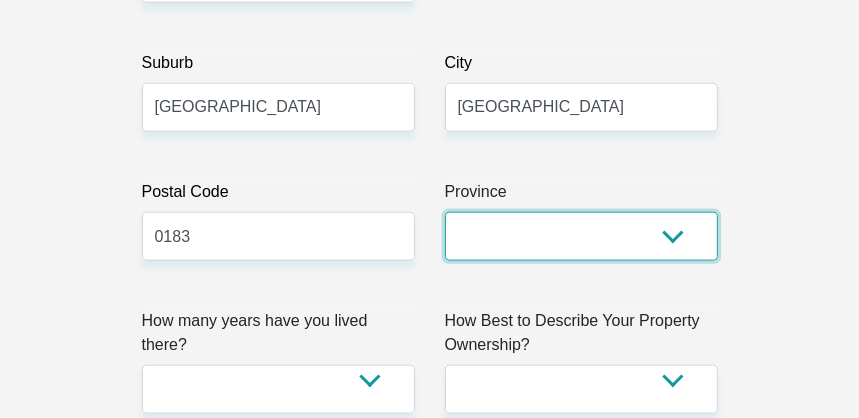 click on "Eastern Cape
Free State
Gauteng
KwaZulu-Natal
Limpopo
Mpumalanga
Northern Cape
North West
Western Cape" at bounding box center (581, 236) 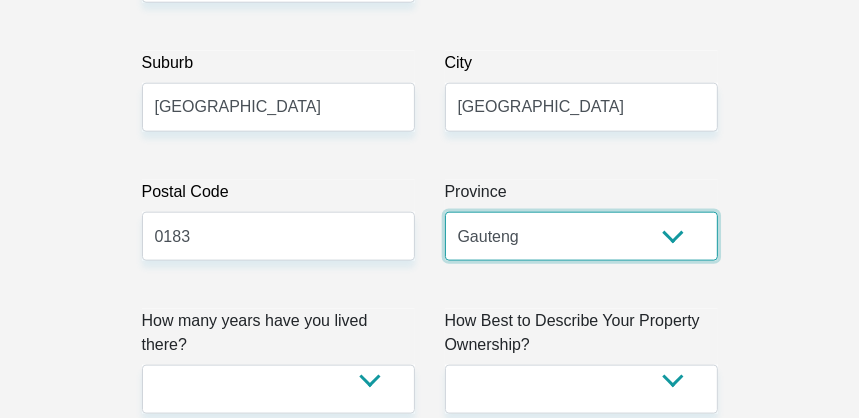 click on "Eastern Cape
Free State
Gauteng
KwaZulu-Natal
Limpopo
Mpumalanga
Northern Cape
North West
Western Cape" at bounding box center [581, 236] 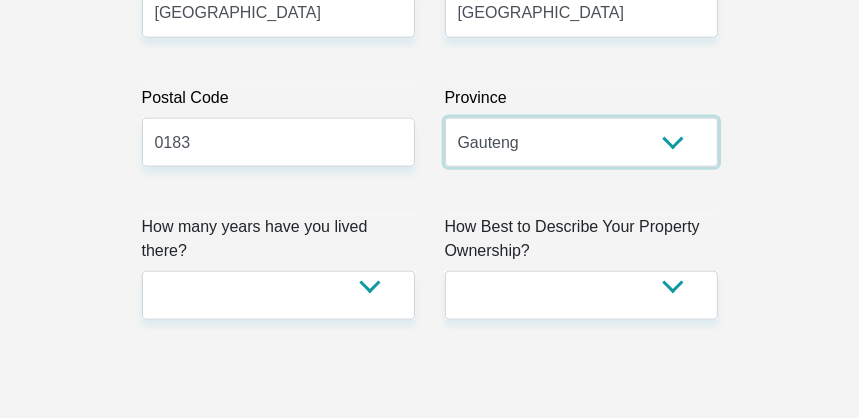 scroll, scrollTop: 1600, scrollLeft: 0, axis: vertical 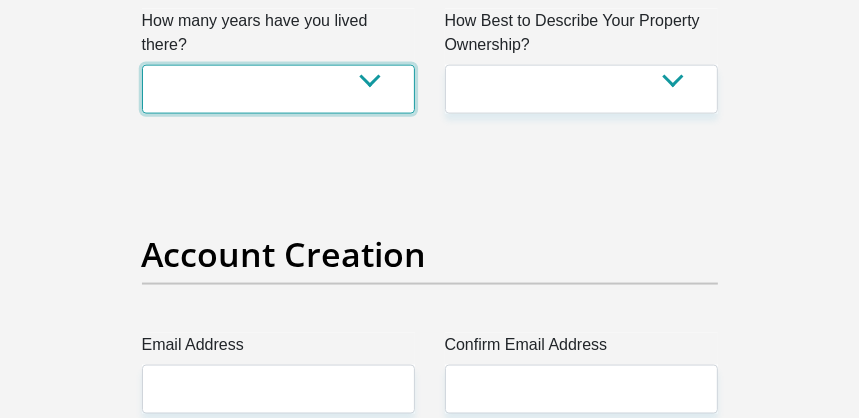 click on "less than 1 year
1-3 years
3-5 years
5+ years" at bounding box center (278, 89) 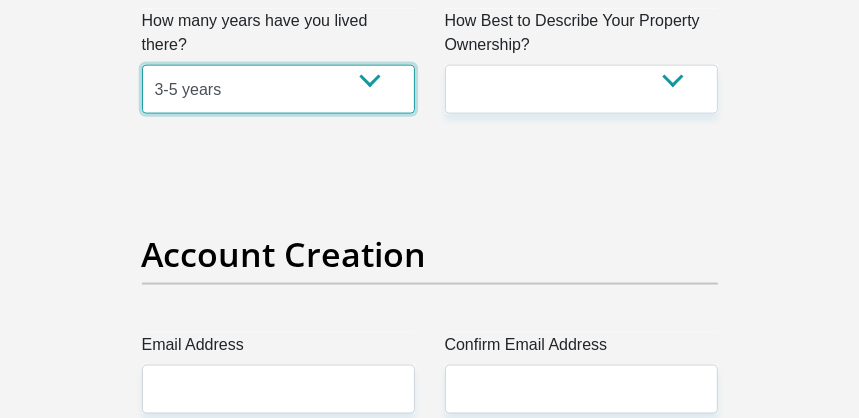 click on "less than 1 year
1-3 years
3-5 years
5+ years" at bounding box center [278, 89] 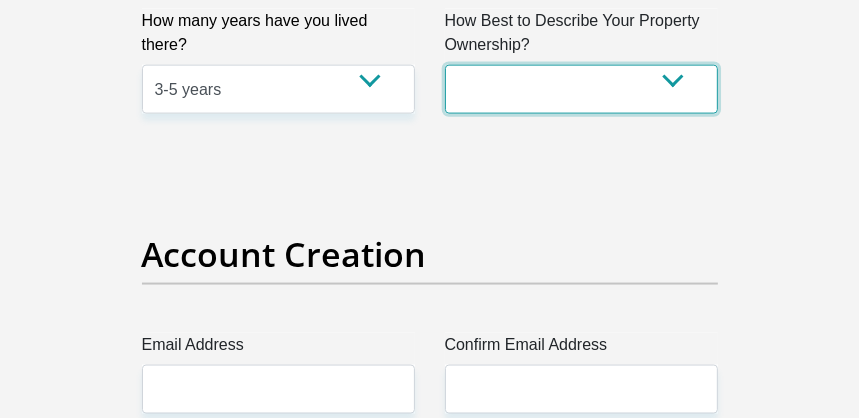 click on "Owned
Rented
Family Owned
Company Dwelling" at bounding box center (581, 89) 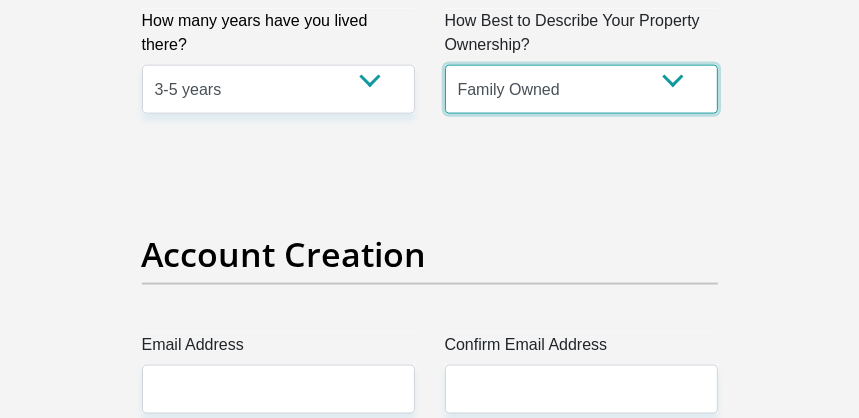 click on "Owned
Rented
Family Owned
Company Dwelling" at bounding box center (581, 89) 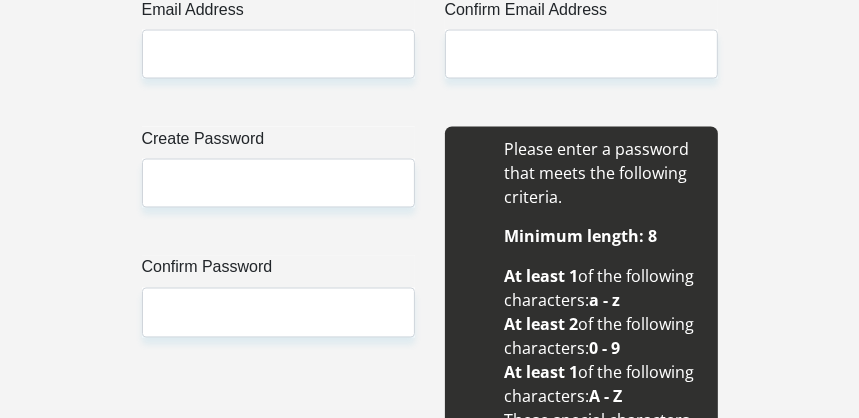 scroll, scrollTop: 1900, scrollLeft: 0, axis: vertical 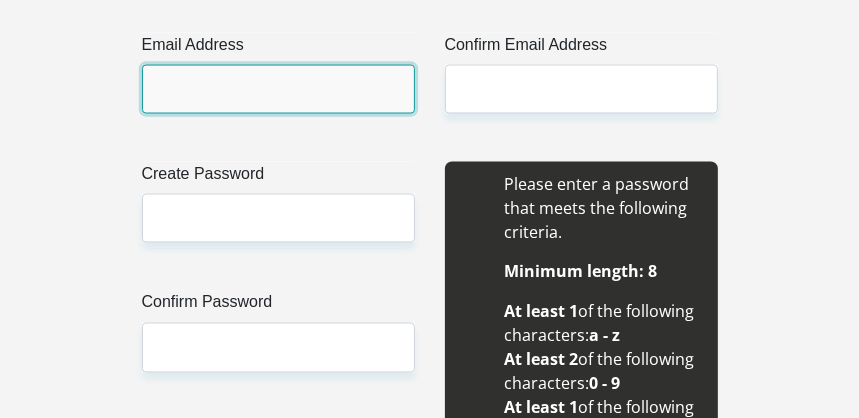 click on "Email Address" at bounding box center (278, 89) 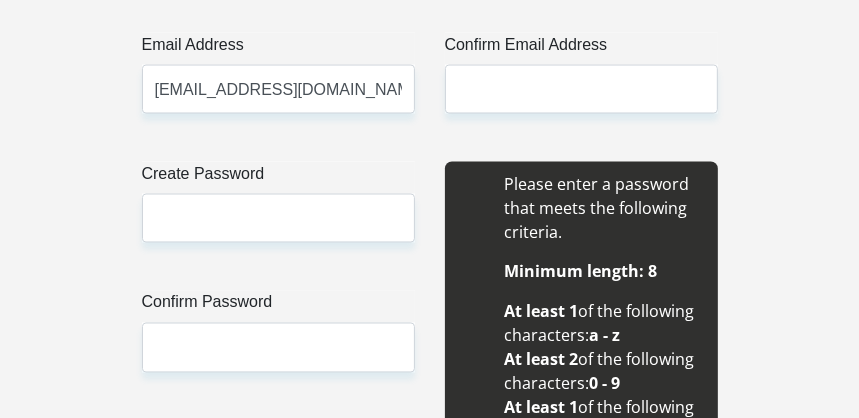 type on "keamogetswe.tema@yahoo.com" 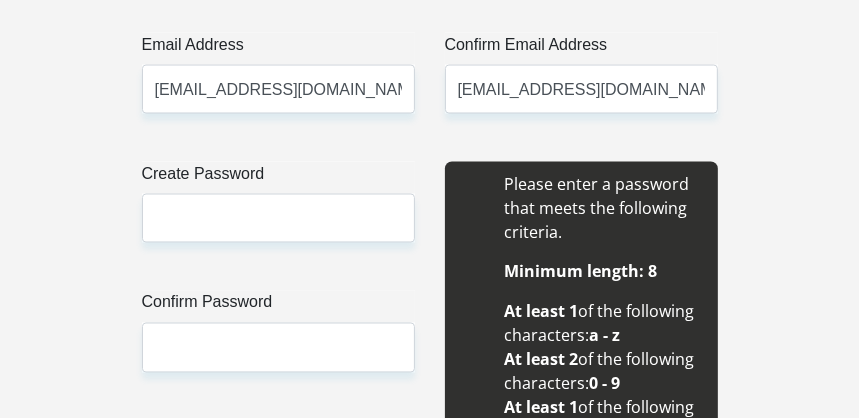 type 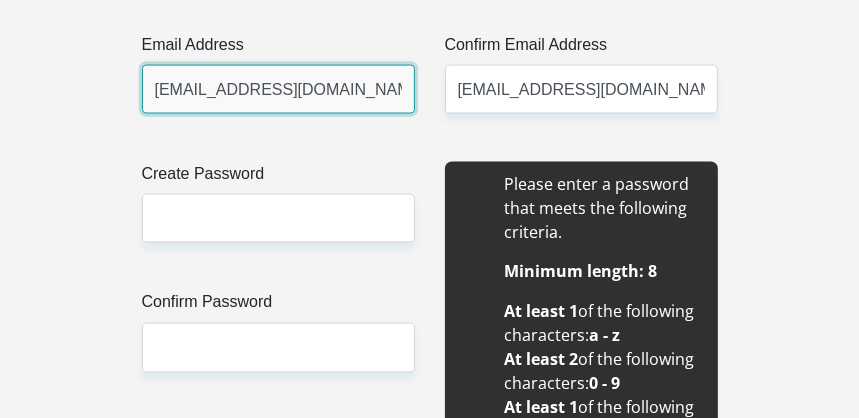 type 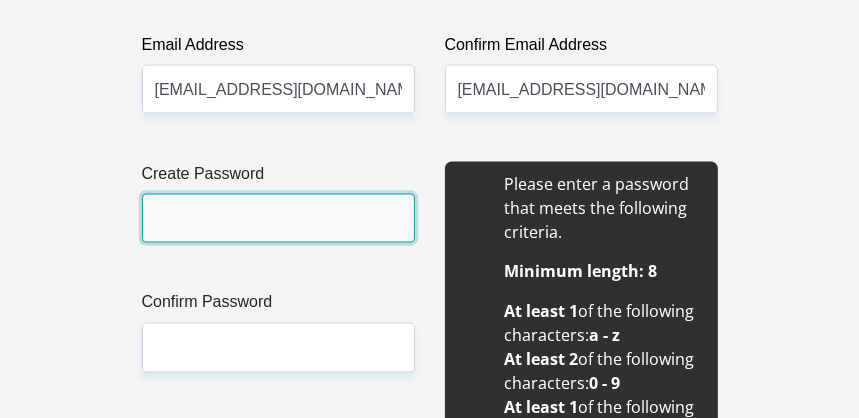 click on "Create Password" at bounding box center (278, 218) 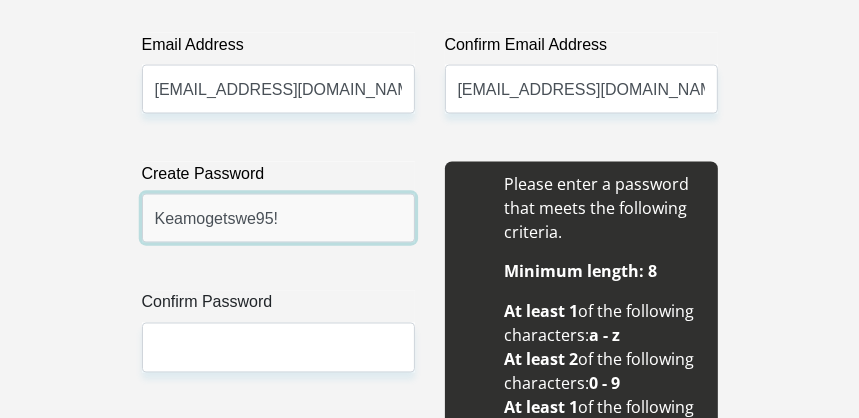 type on "Keamogetswe95!" 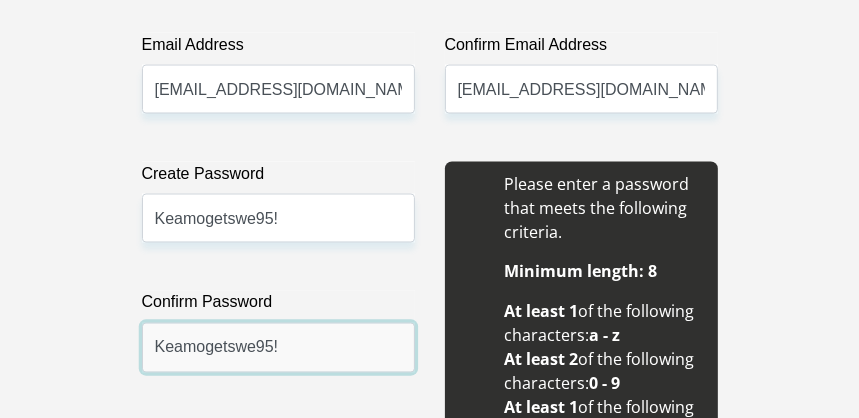 type on "Keamogetswe95!" 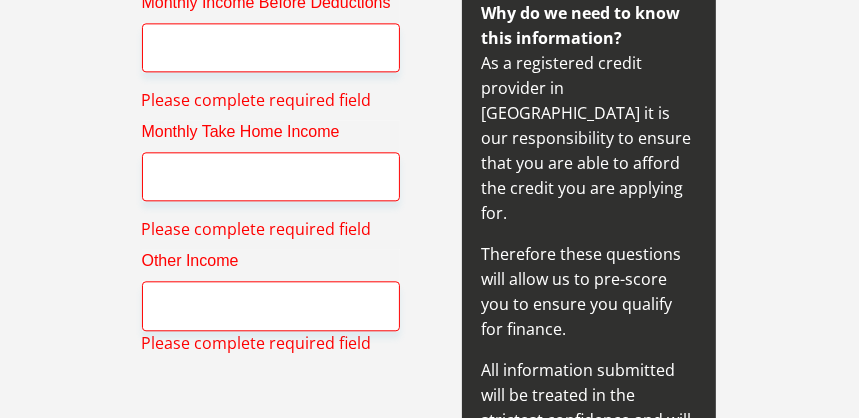 scroll, scrollTop: 2556, scrollLeft: 0, axis: vertical 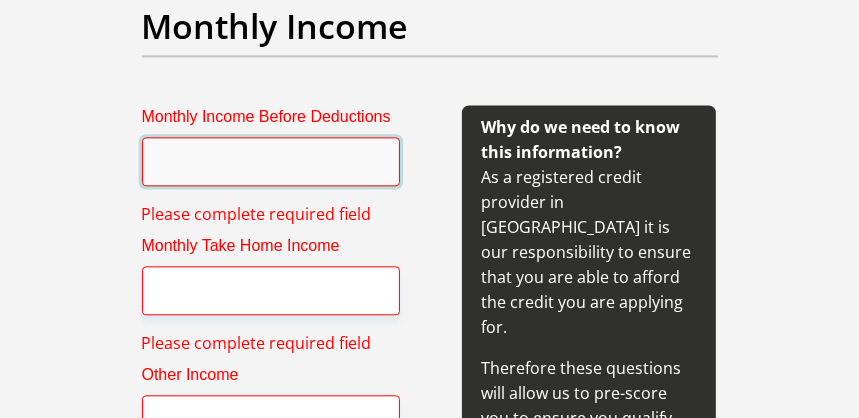 click on "Monthly Income Before Deductions" at bounding box center (271, 161) 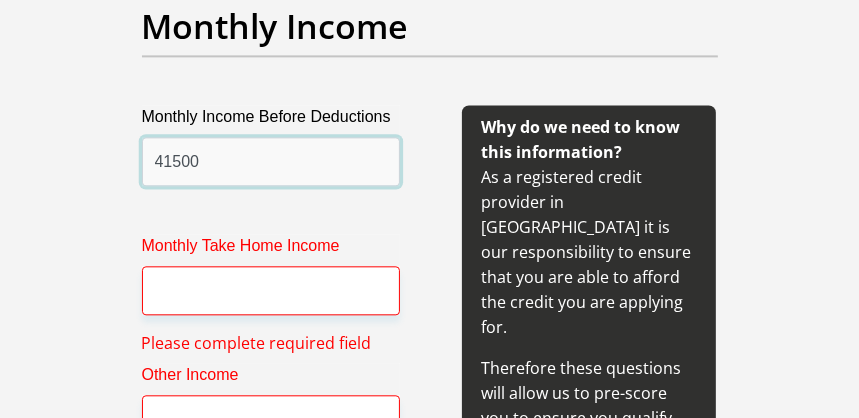 type on "41500" 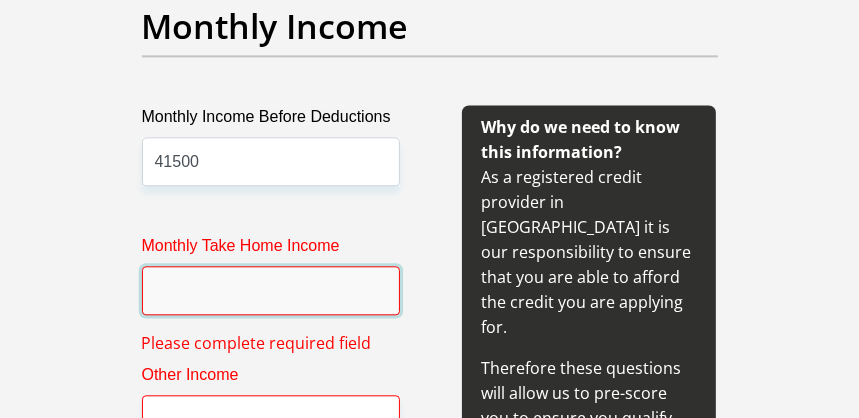 click on "Monthly Take Home Income" at bounding box center [271, 290] 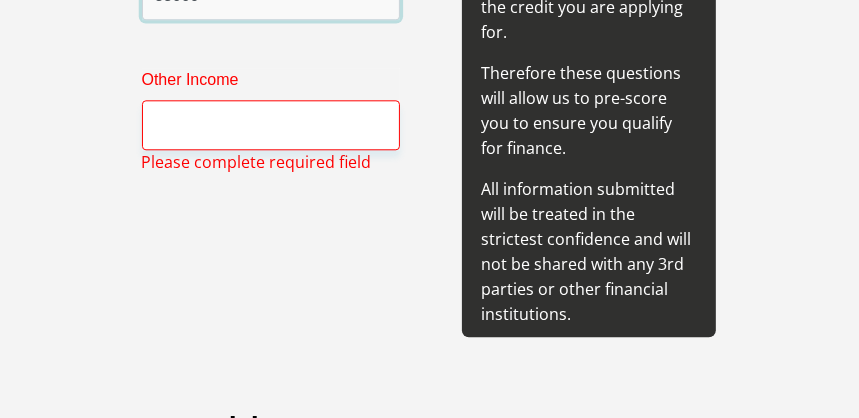 scroll, scrollTop: 2856, scrollLeft: 0, axis: vertical 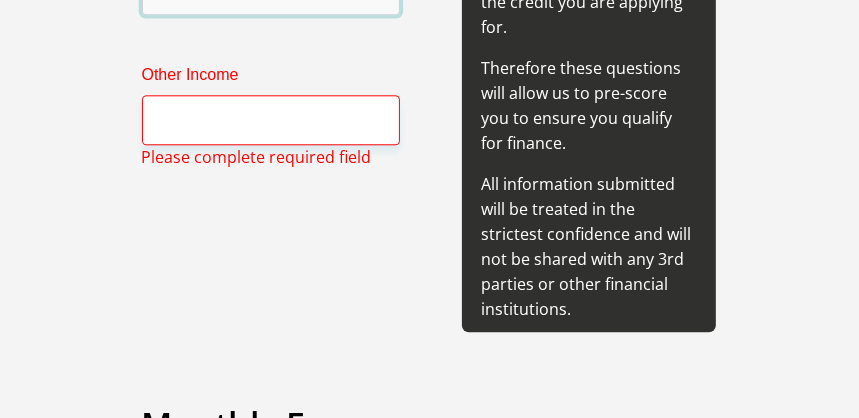 type on "33000" 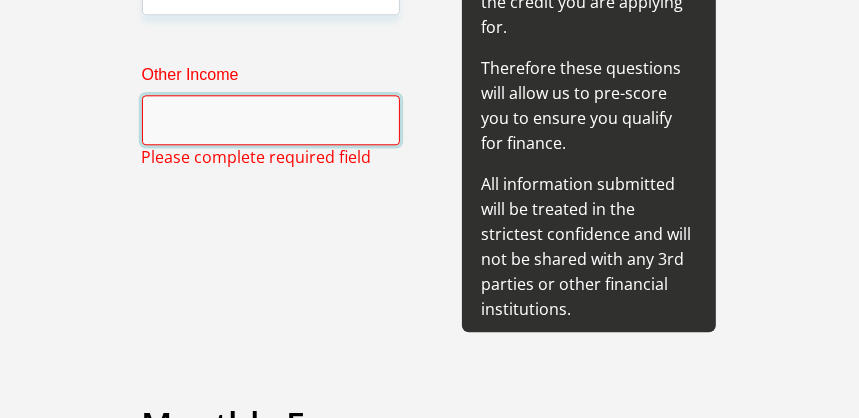 click on "Other Income" at bounding box center (271, 119) 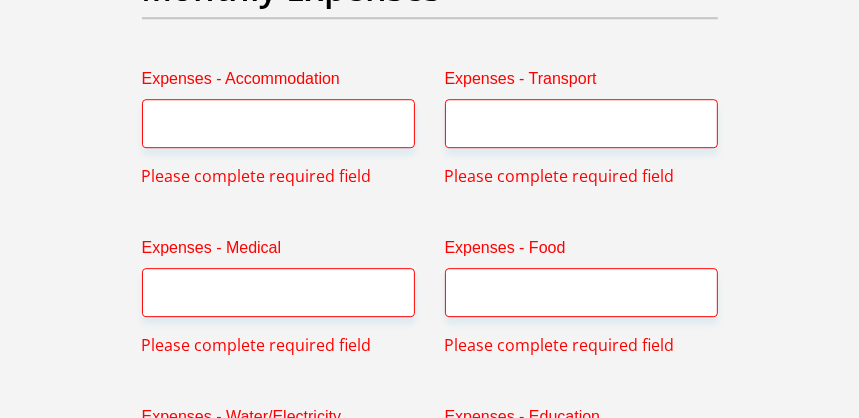 scroll, scrollTop: 3256, scrollLeft: 0, axis: vertical 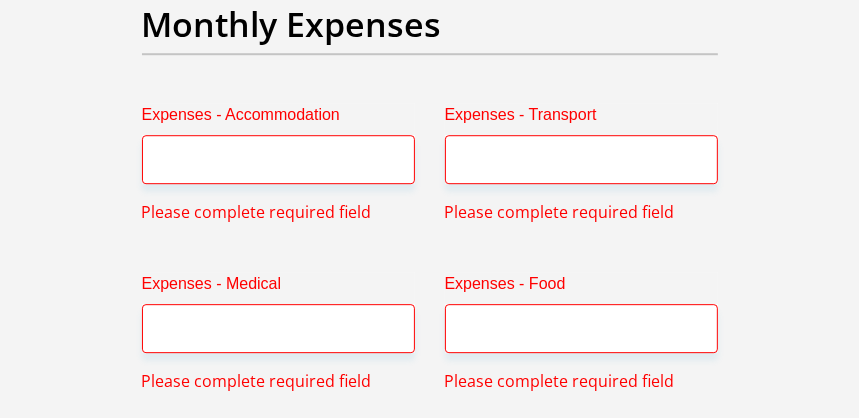 type on "0" 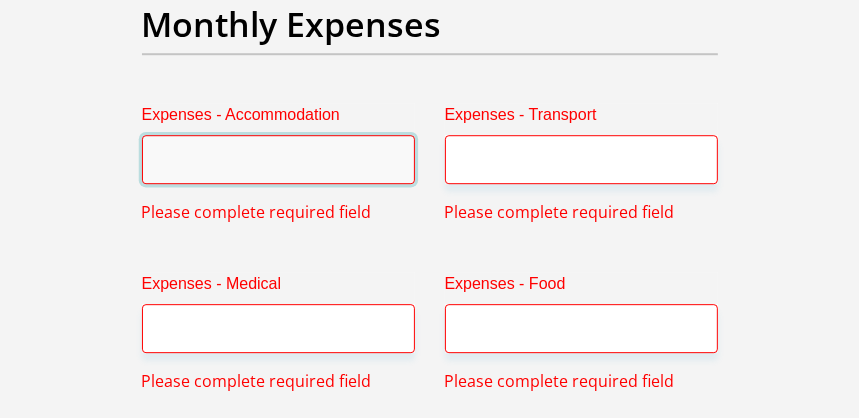 click on "Expenses - Accommodation" at bounding box center [278, 159] 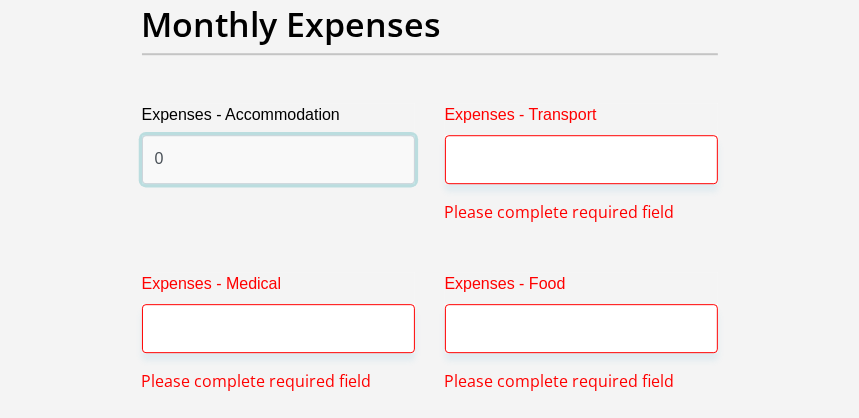 type on "0" 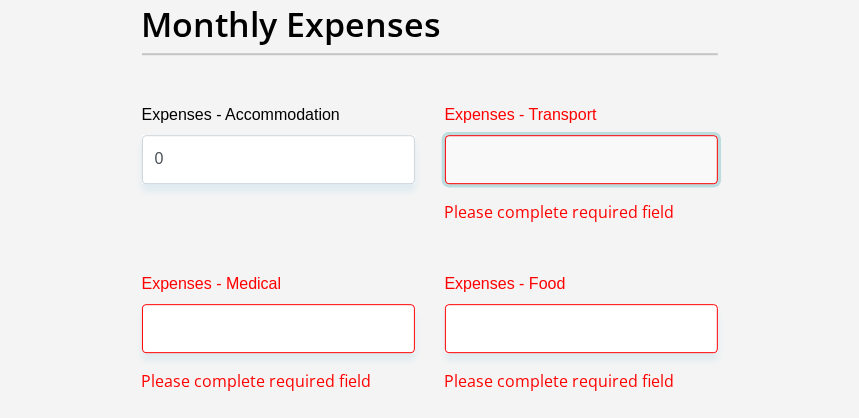 click on "Expenses - Transport" at bounding box center [581, 159] 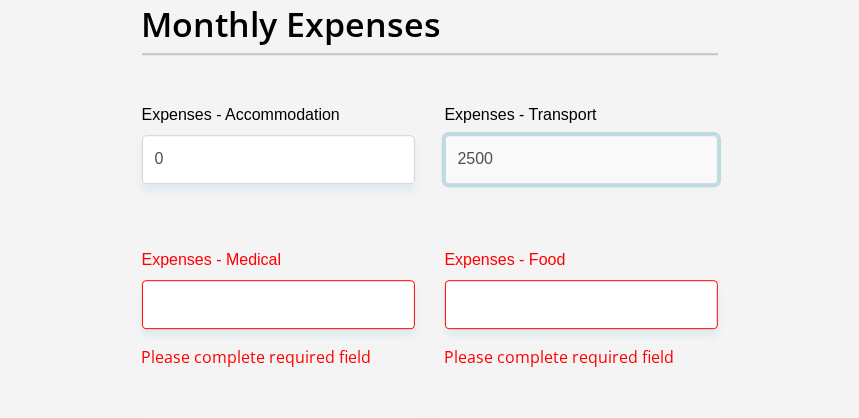 type on "2500" 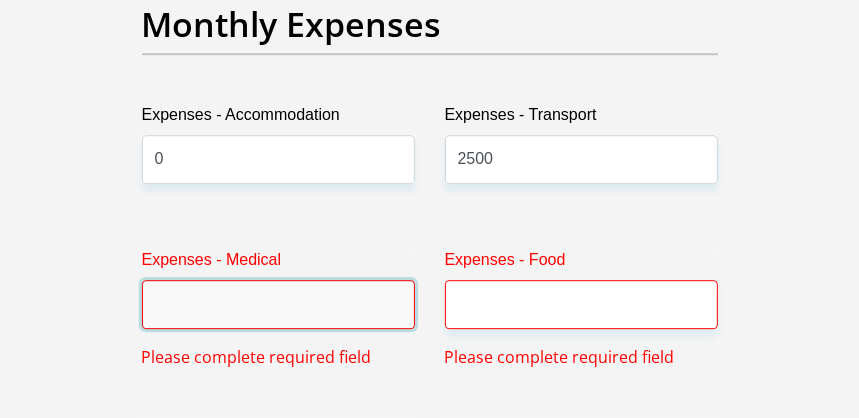 click on "Expenses - Medical" at bounding box center [278, 304] 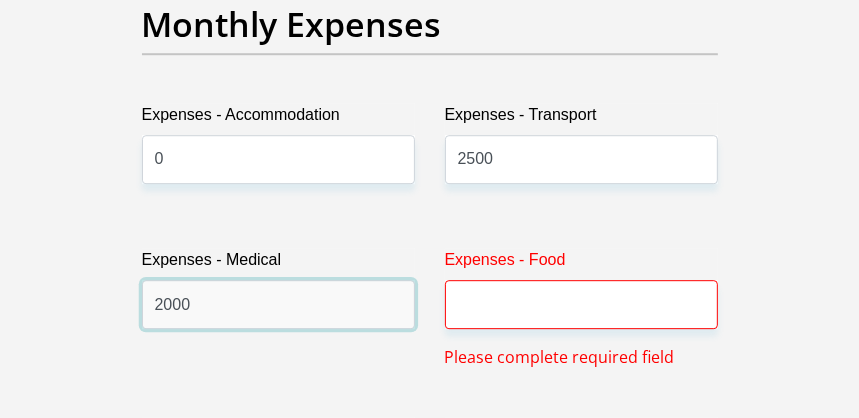 type on "2000" 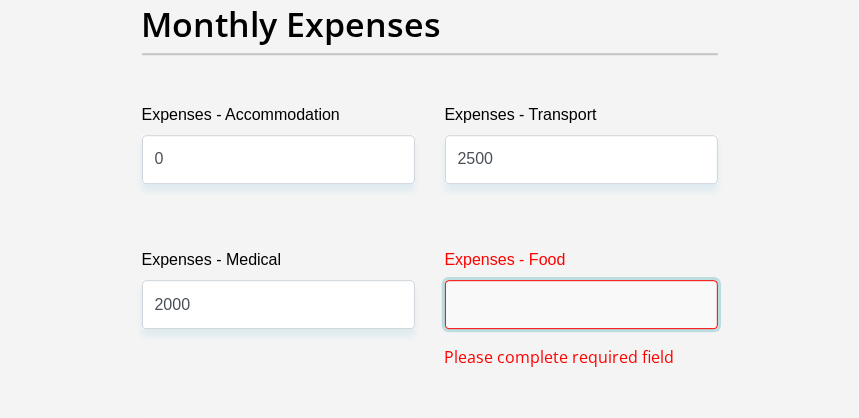 click on "Expenses - Food" at bounding box center (581, 304) 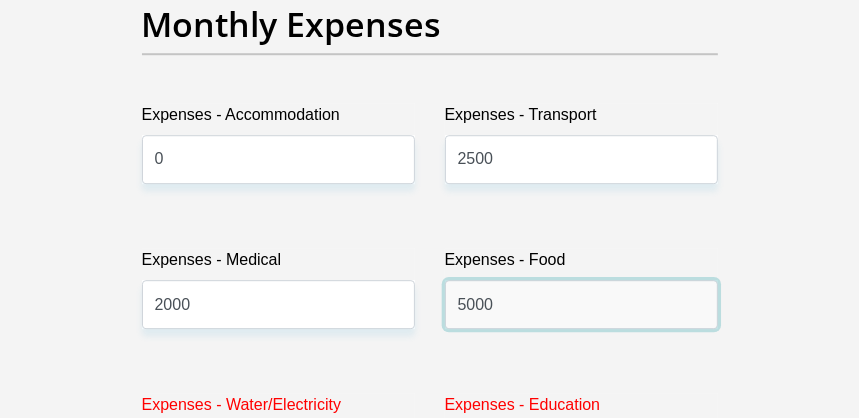 scroll, scrollTop: 3456, scrollLeft: 0, axis: vertical 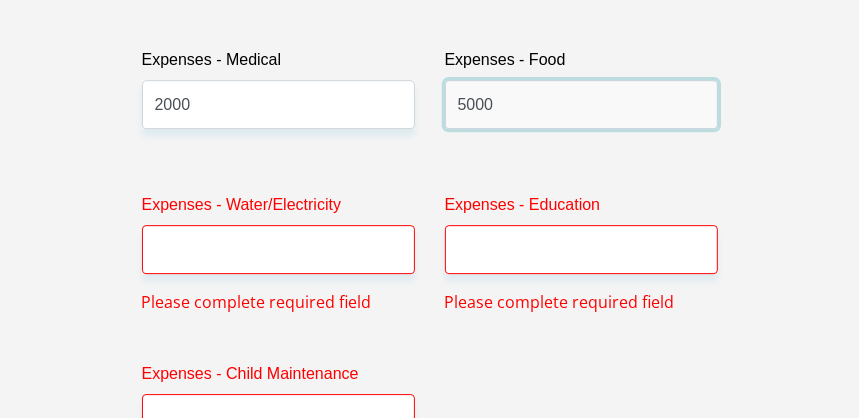 type on "5000" 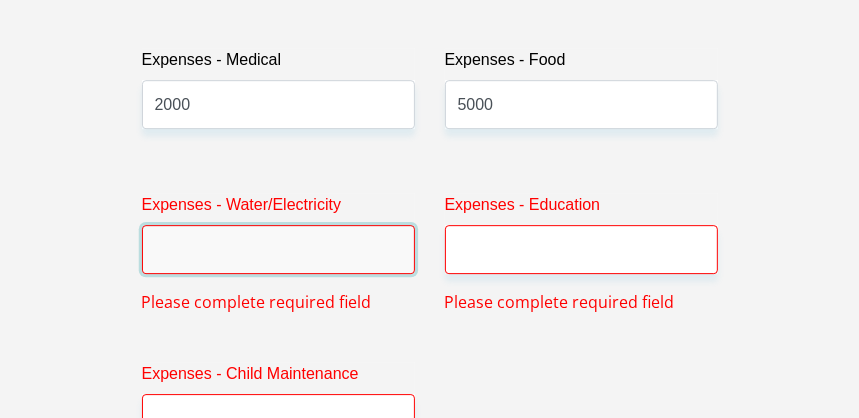 click on "Expenses - Water/Electricity" at bounding box center [278, 249] 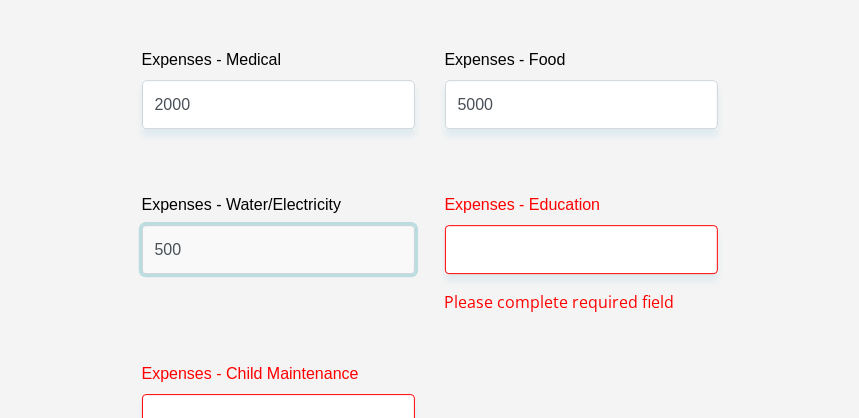 type on "500" 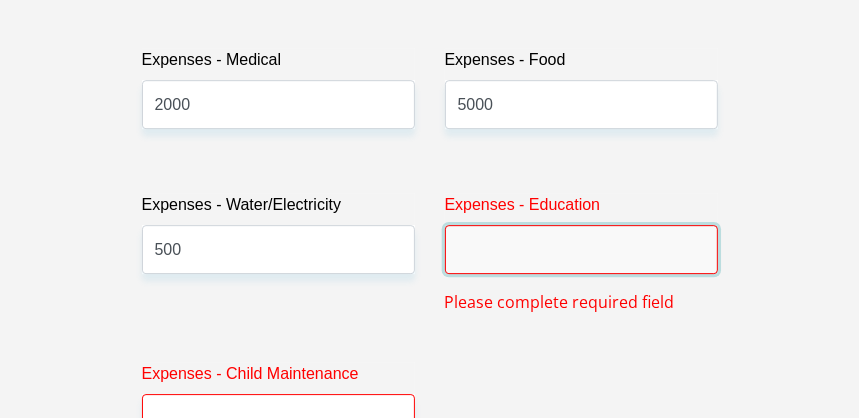 click on "Expenses - Education" at bounding box center (581, 249) 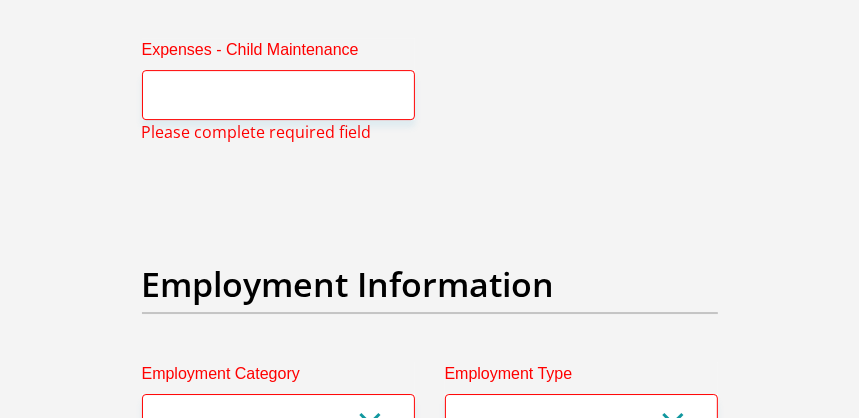type on "0" 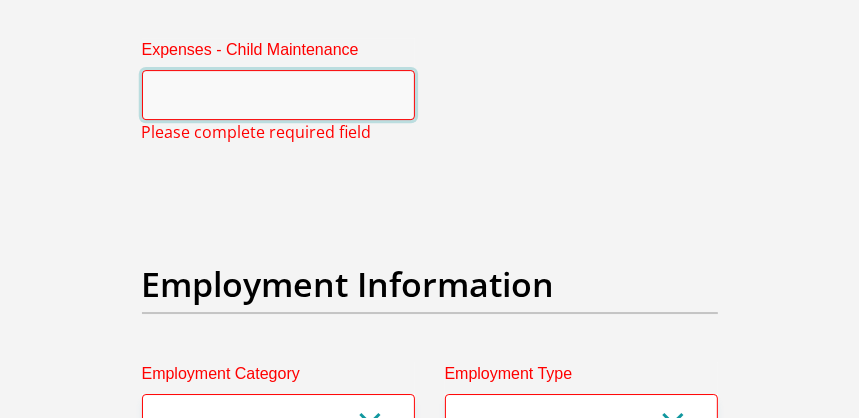 click on "Expenses - Child Maintenance" at bounding box center (278, 94) 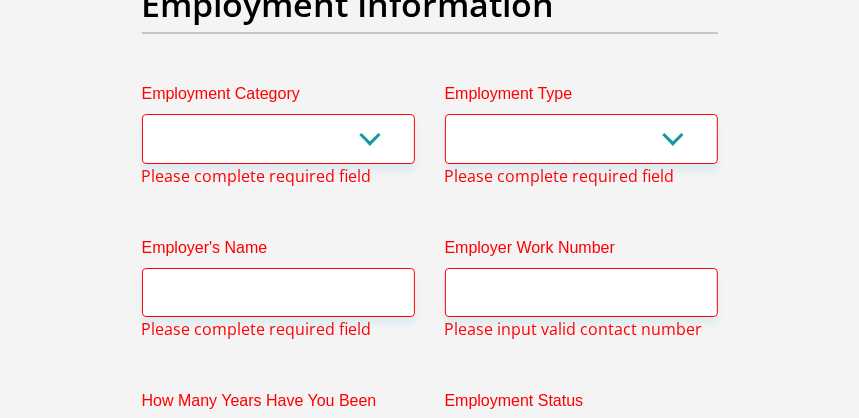 scroll, scrollTop: 4056, scrollLeft: 0, axis: vertical 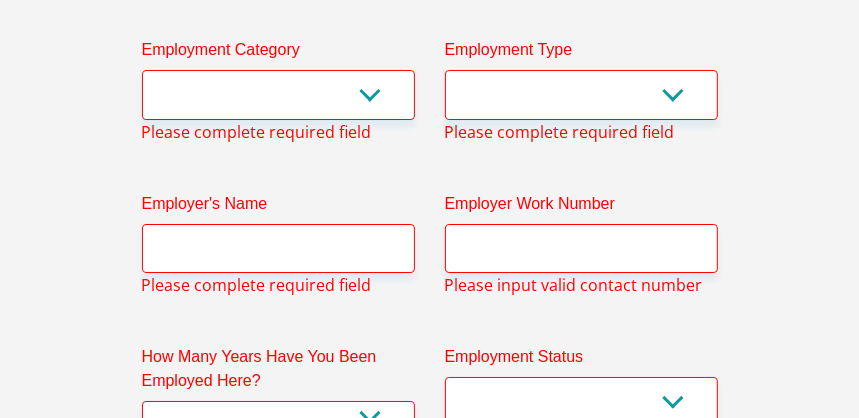 type on "0" 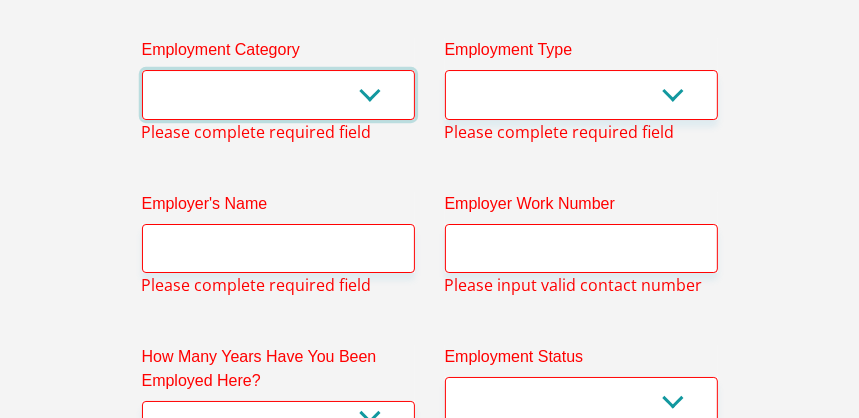click on "AGRICULTURE
ALCOHOL & TOBACCO
CONSTRUCTION MATERIALS
METALLURGY
EQUIPMENT FOR RENEWABLE ENERGY
SPECIALIZED CONTRACTORS
CAR
GAMING (INCL. INTERNET
OTHER WHOLESALE
UNLICENSED PHARMACEUTICALS
CURRENCY EXCHANGE HOUSES
OTHER FINANCIAL INSTITUTIONS & INSURANCE
REAL ESTATE AGENTS
OIL & GAS
OTHER MATERIALS (E.G. IRON ORE)
PRECIOUS STONES & PRECIOUS METALS
POLITICAL ORGANIZATIONS
RELIGIOUS ORGANIZATIONS(NOT SECTS)
ACTI. HAVING BUSINESS DEAL WITH PUBLIC ADMINISTRATION
LAUNDROMATS" at bounding box center [278, 94] 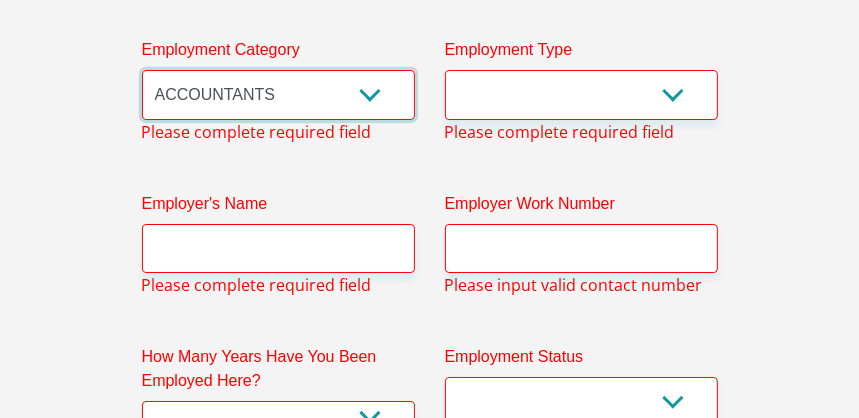 click on "AGRICULTURE
ALCOHOL & TOBACCO
CONSTRUCTION MATERIALS
METALLURGY
EQUIPMENT FOR RENEWABLE ENERGY
SPECIALIZED CONTRACTORS
CAR
GAMING (INCL. INTERNET
OTHER WHOLESALE
UNLICENSED PHARMACEUTICALS
CURRENCY EXCHANGE HOUSES
OTHER FINANCIAL INSTITUTIONS & INSURANCE
REAL ESTATE AGENTS
OIL & GAS
OTHER MATERIALS (E.G. IRON ORE)
PRECIOUS STONES & PRECIOUS METALS
POLITICAL ORGANIZATIONS
RELIGIOUS ORGANIZATIONS(NOT SECTS)
ACTI. HAVING BUSINESS DEAL WITH PUBLIC ADMINISTRATION
LAUNDROMATS" at bounding box center [278, 94] 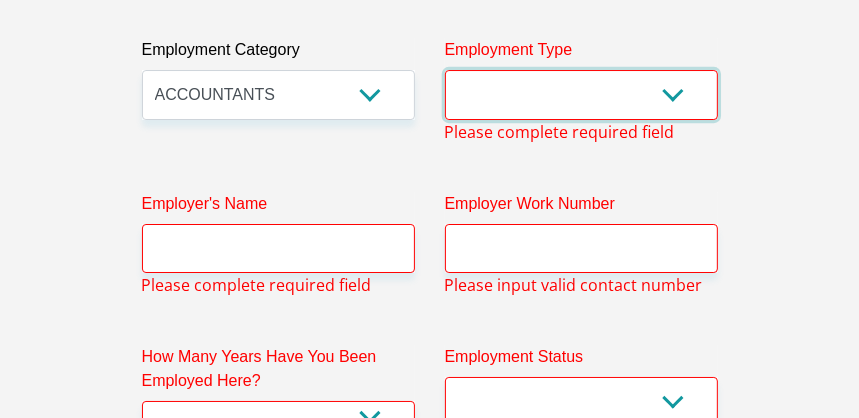 click on "College/Lecturer
Craft Seller
Creative
Driver
Executive
Farmer
Forces - Non Commissioned
Forces - Officer
Hawker
Housewife
Labourer
Licenced Professional
Manager
Miner
Non Licenced Professional
Office Staff/Clerk
Outside Worker
Pensioner
Permanent Teacher
Production/Manufacturing
Sales
Self-Employed
Semi-Professional Worker
Service Industry  Social Worker  Student" at bounding box center (581, 94) 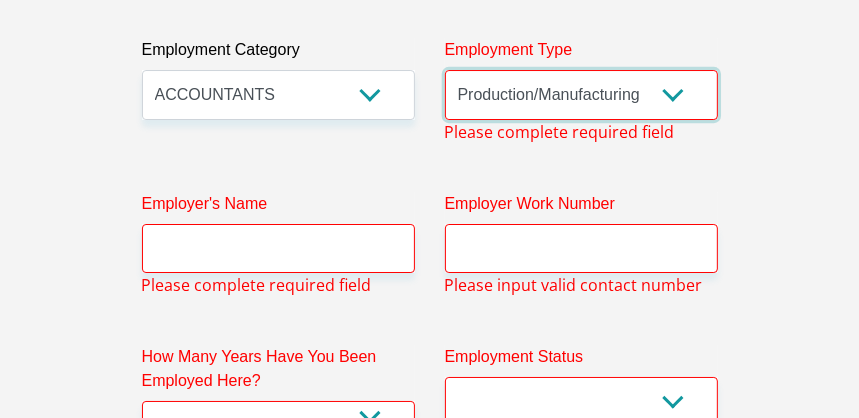 click on "College/Lecturer
Craft Seller
Creative
Driver
Executive
Farmer
Forces - Non Commissioned
Forces - Officer
Hawker
Housewife
Labourer
Licenced Professional
Manager
Miner
Non Licenced Professional
Office Staff/Clerk
Outside Worker
Pensioner
Permanent Teacher
Production/Manufacturing
Sales
Self-Employed
Semi-Professional Worker
Service Industry  Social Worker  Student" at bounding box center [581, 94] 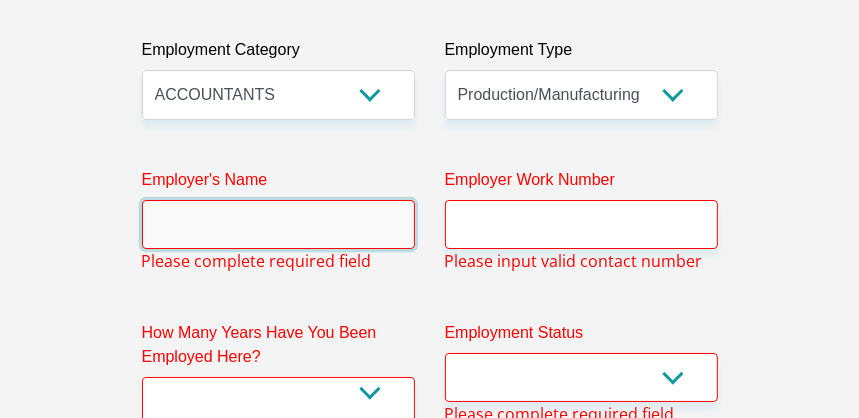 click on "Employer's Name" at bounding box center (278, 224) 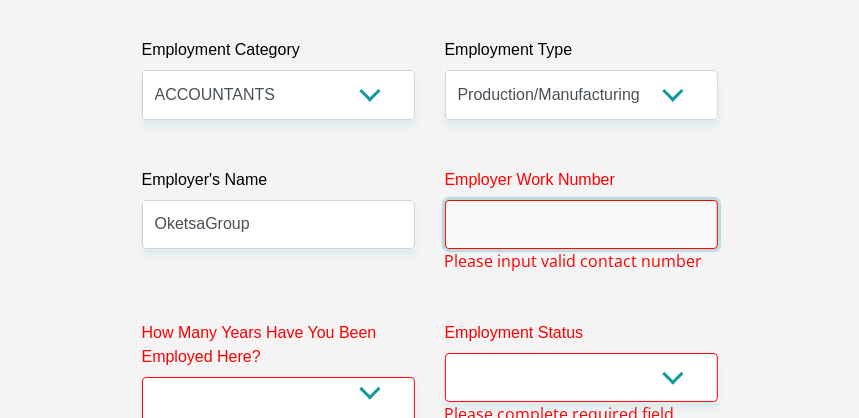 click on "Employer Work Number" at bounding box center [581, 224] 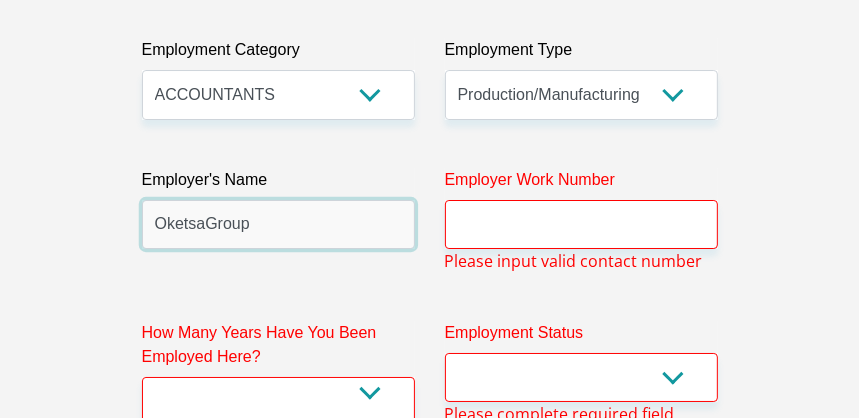 click on "OketsaGroup" at bounding box center [278, 224] 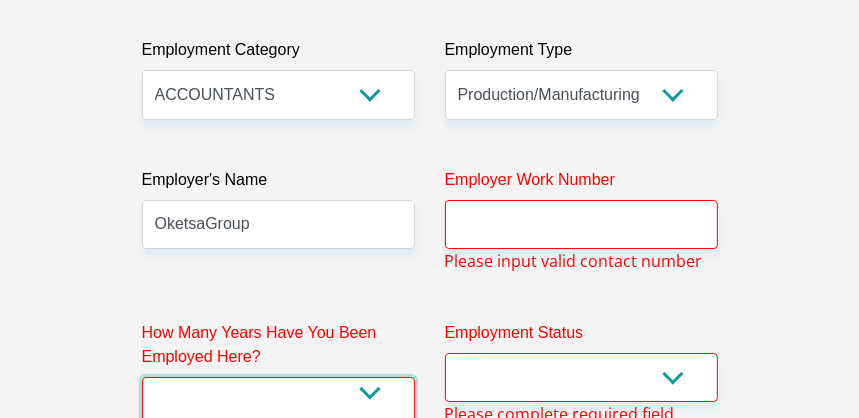 click on "less than 1 year
1-3 years
3-5 years
5+ years" at bounding box center [278, 401] 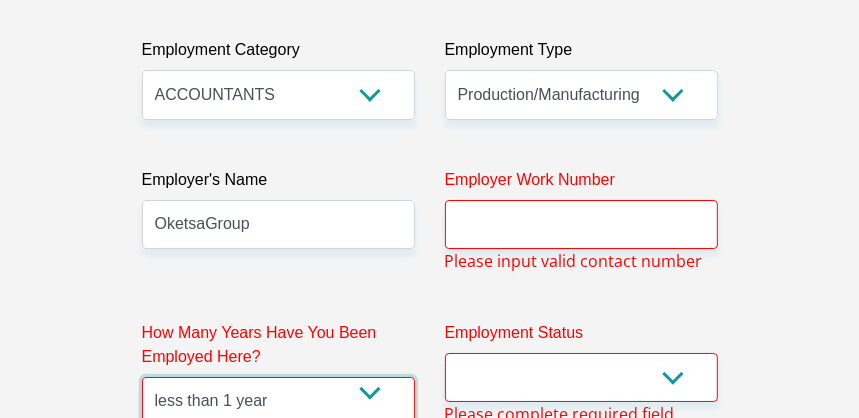 click on "less than 1 year
1-3 years
3-5 years
5+ years" at bounding box center [278, 401] 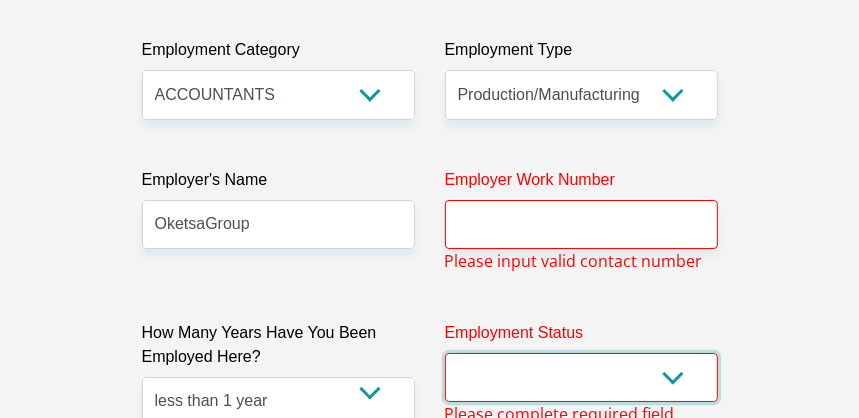 click on "Permanent/Full-time
Part-time/Casual
Contract Worker
Self-Employed
Housewife
Retired
Student
Medically Boarded
Disability
Unemployed" at bounding box center [581, 377] 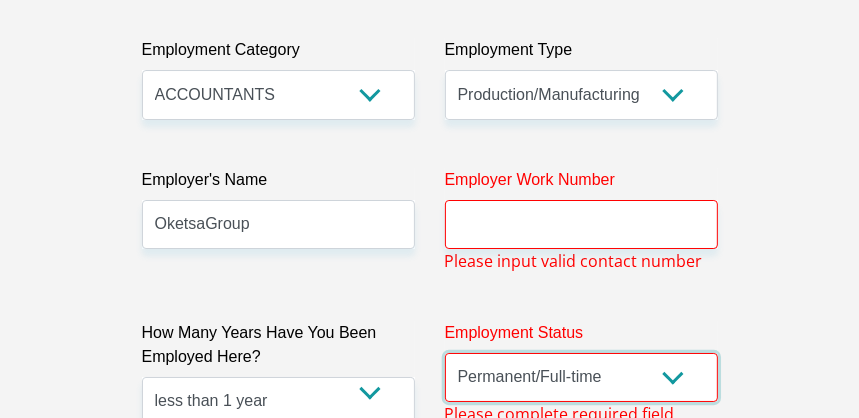 click on "Permanent/Full-time
Part-time/Casual
Contract Worker
Self-Employed
Housewife
Retired
Student
Medically Boarded
Disability
Unemployed" at bounding box center (581, 377) 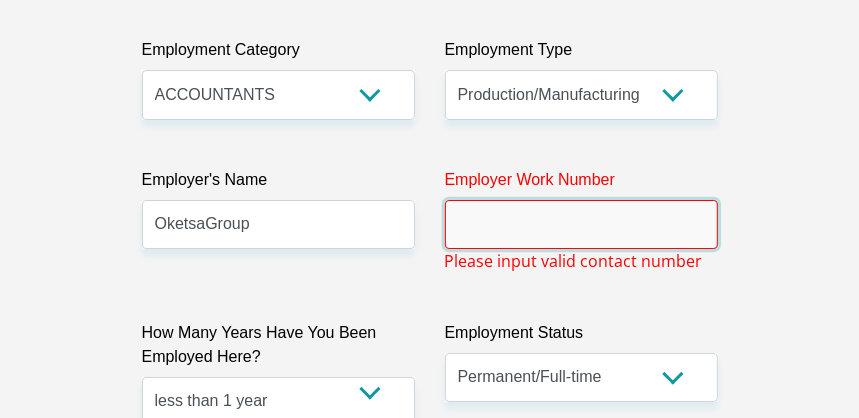 click on "Employer Work Number" at bounding box center (581, 224) 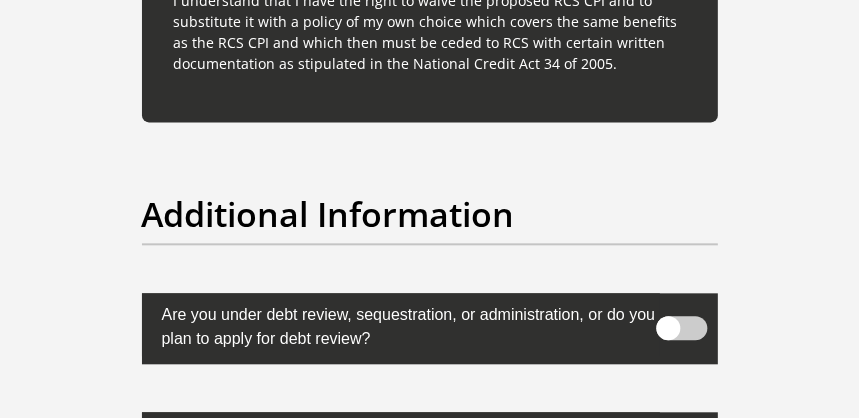 scroll, scrollTop: 6956, scrollLeft: 0, axis: vertical 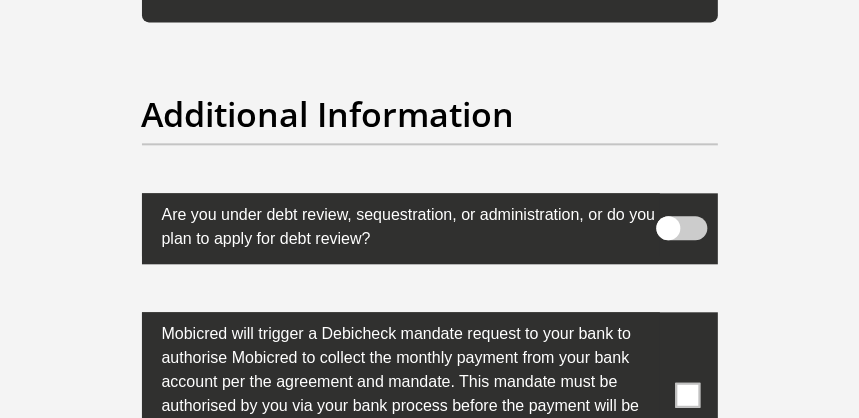 type on "0728469924" 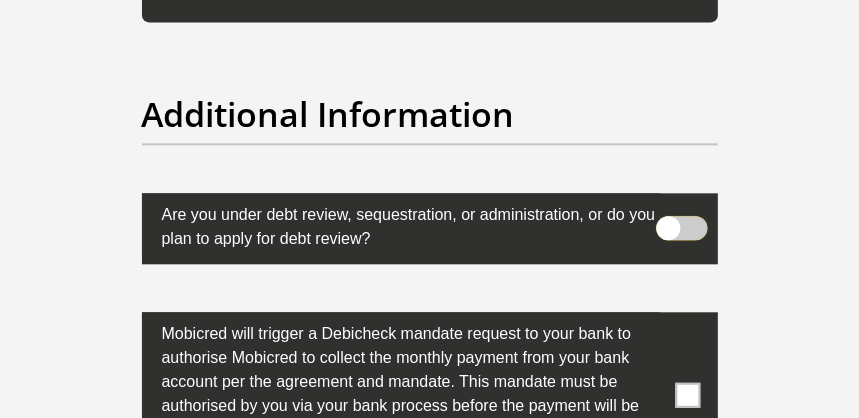 click at bounding box center (689, 210) 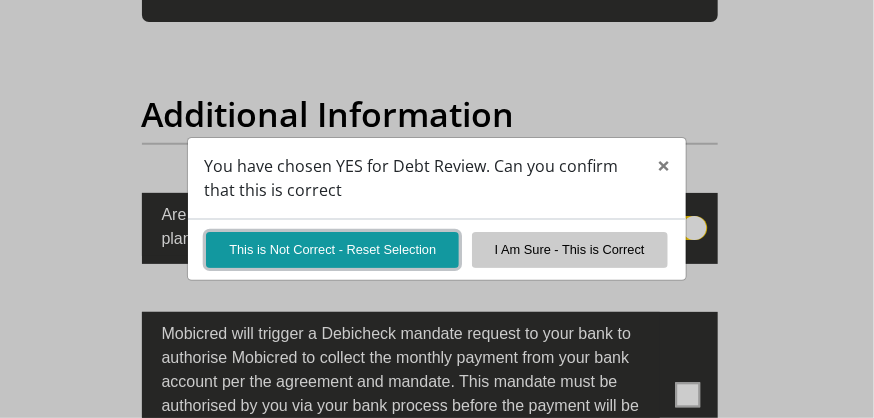 click on "This is Not Correct - Reset Selection" at bounding box center (332, 249) 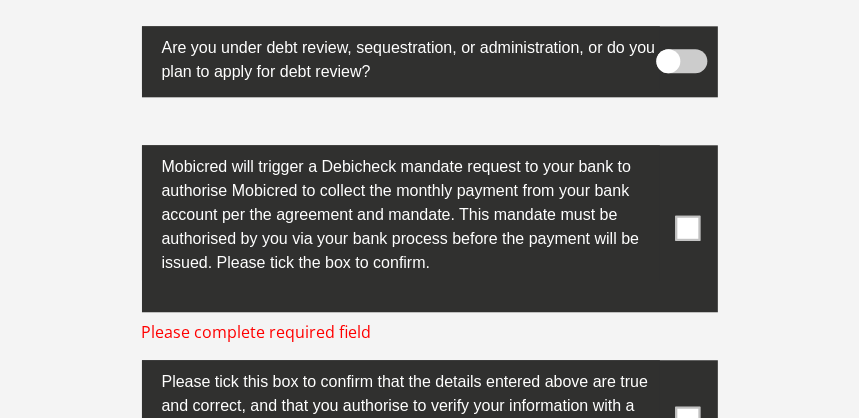 scroll, scrollTop: 7156, scrollLeft: 0, axis: vertical 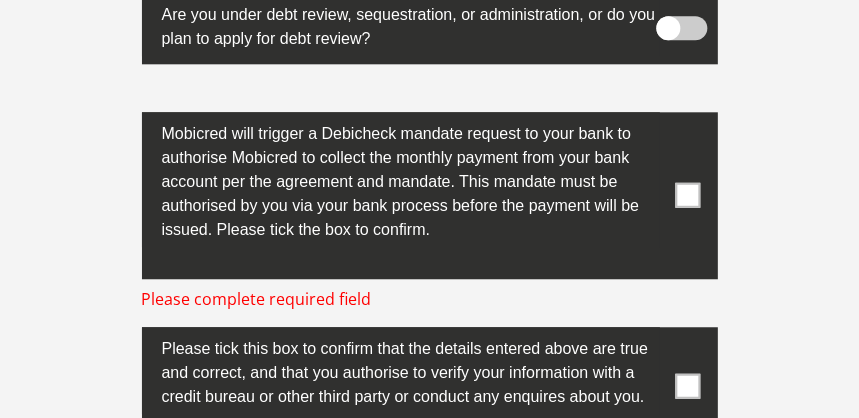 click at bounding box center [687, 195] 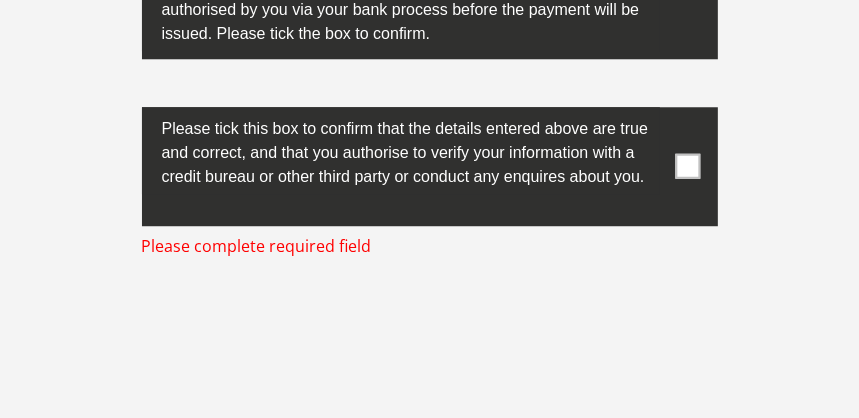 scroll, scrollTop: 7356, scrollLeft: 0, axis: vertical 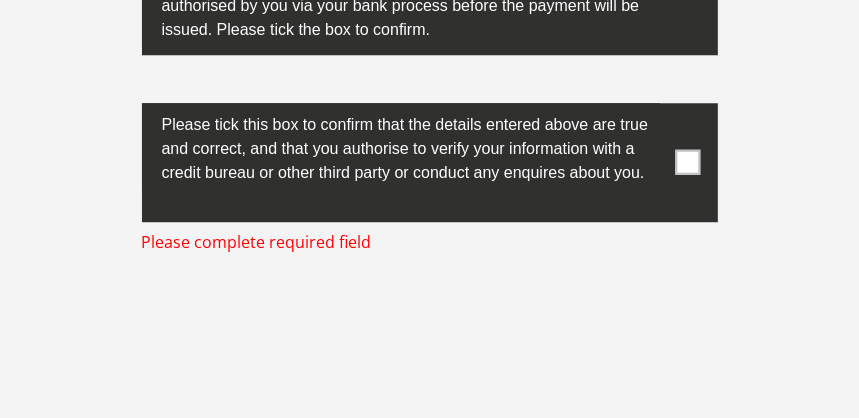 click at bounding box center (687, 162) 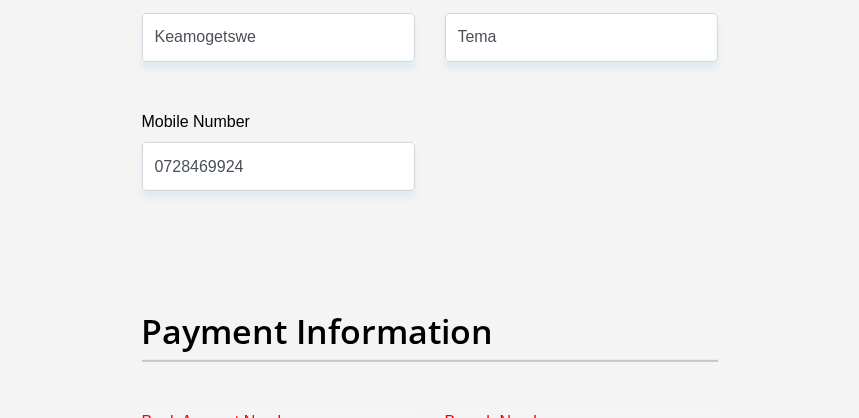scroll, scrollTop: 7407, scrollLeft: 0, axis: vertical 